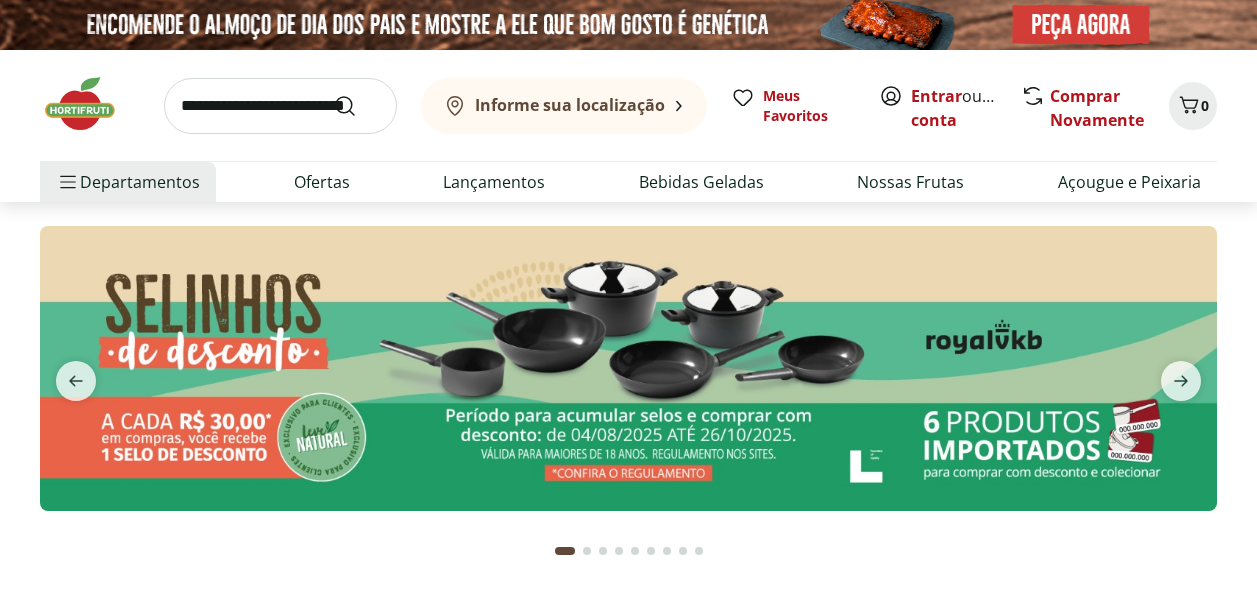 scroll, scrollTop: 0, scrollLeft: 0, axis: both 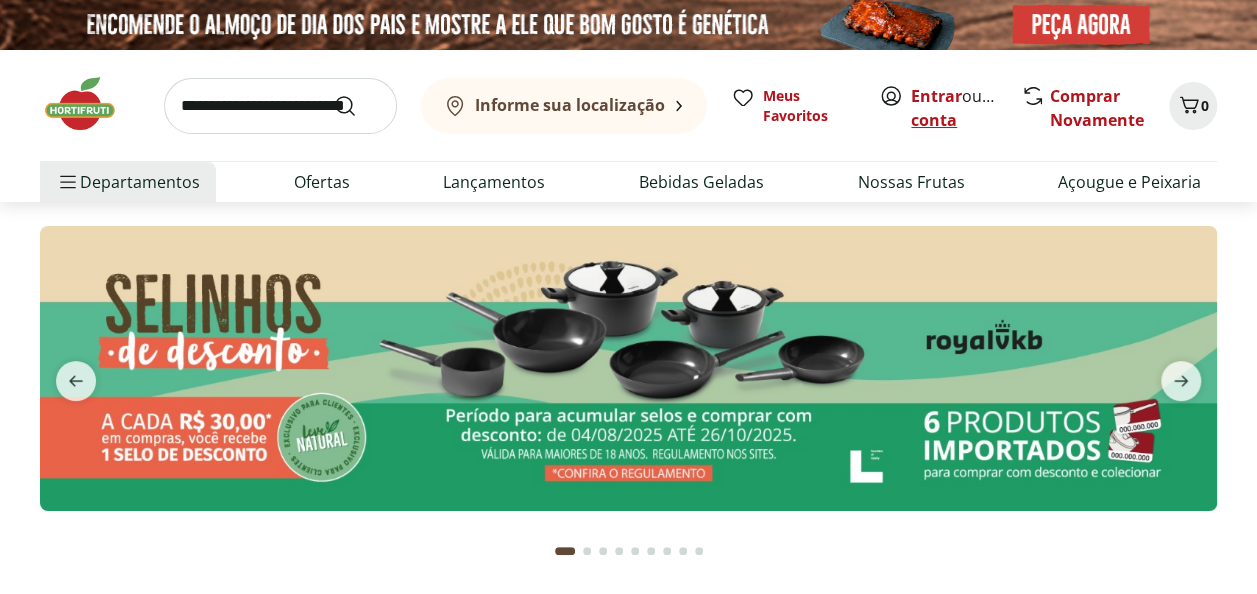 click on "Criar conta" at bounding box center (966, 108) 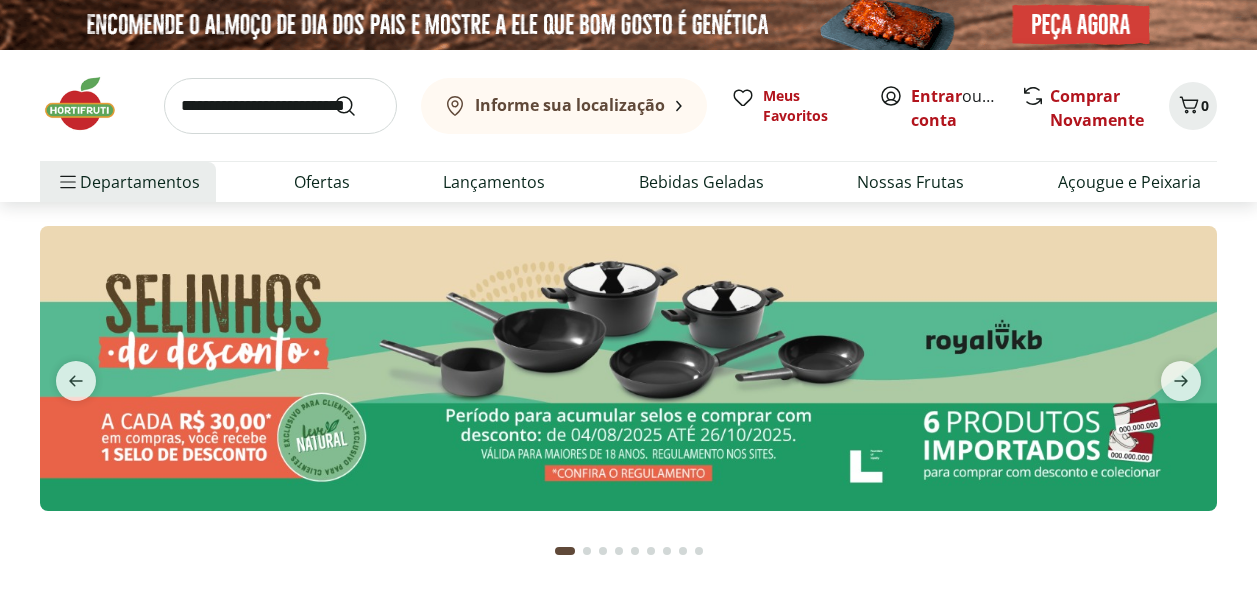 scroll, scrollTop: 0, scrollLeft: 0, axis: both 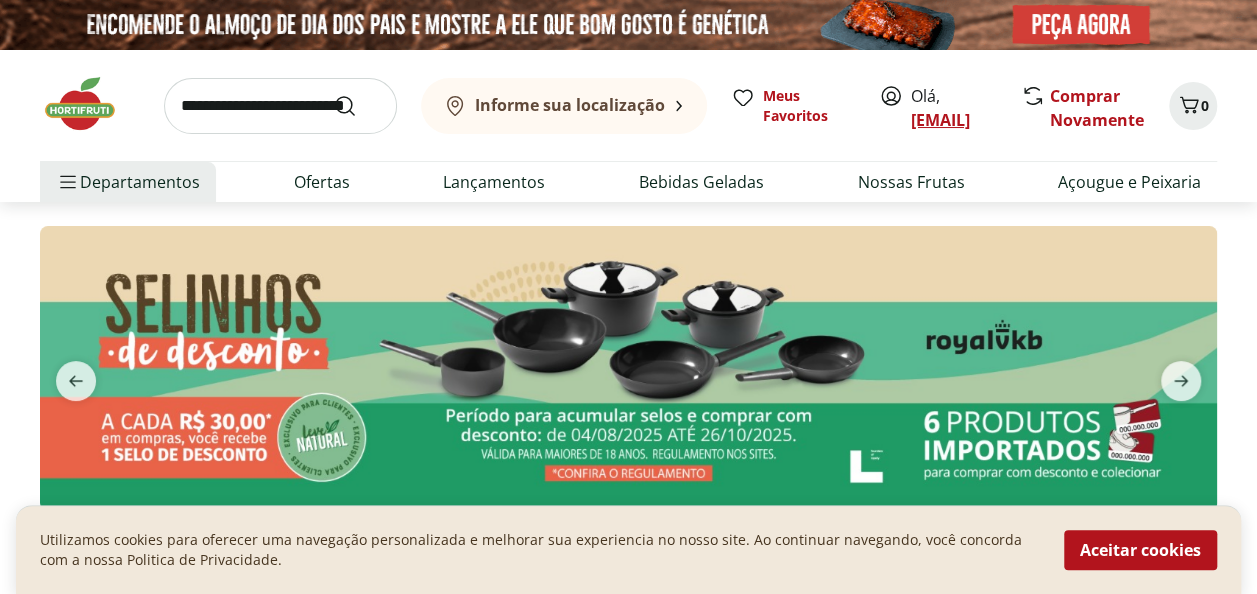 click on "[EMAIL]" at bounding box center (940, 120) 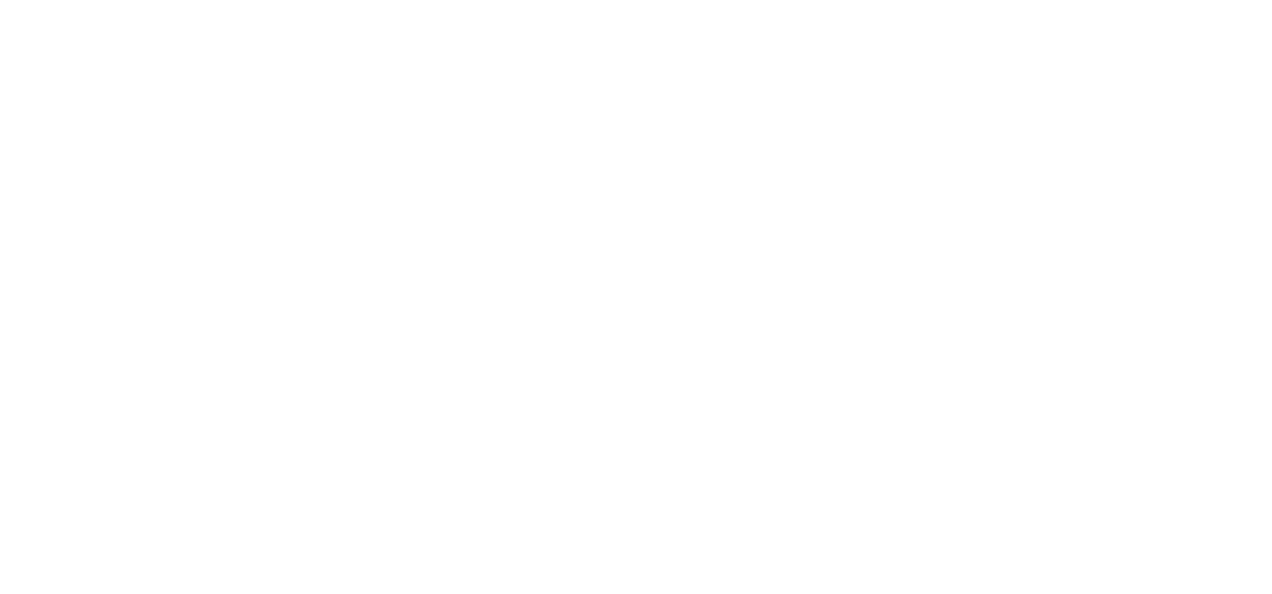 scroll, scrollTop: 0, scrollLeft: 0, axis: both 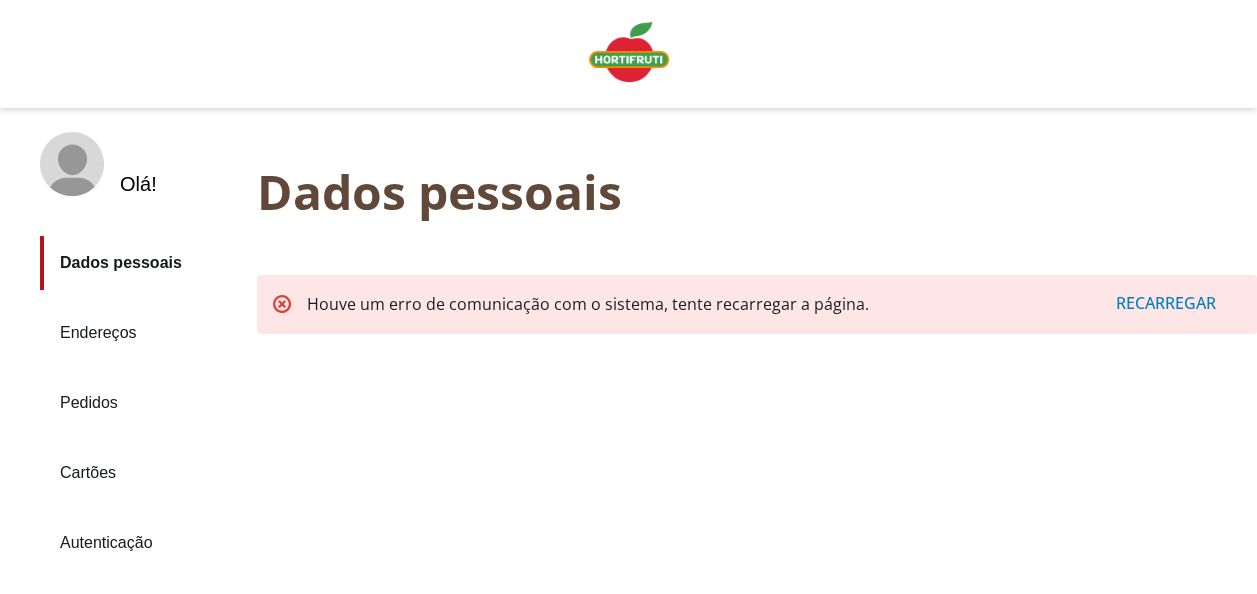 click on "Endereços" at bounding box center [140, 333] 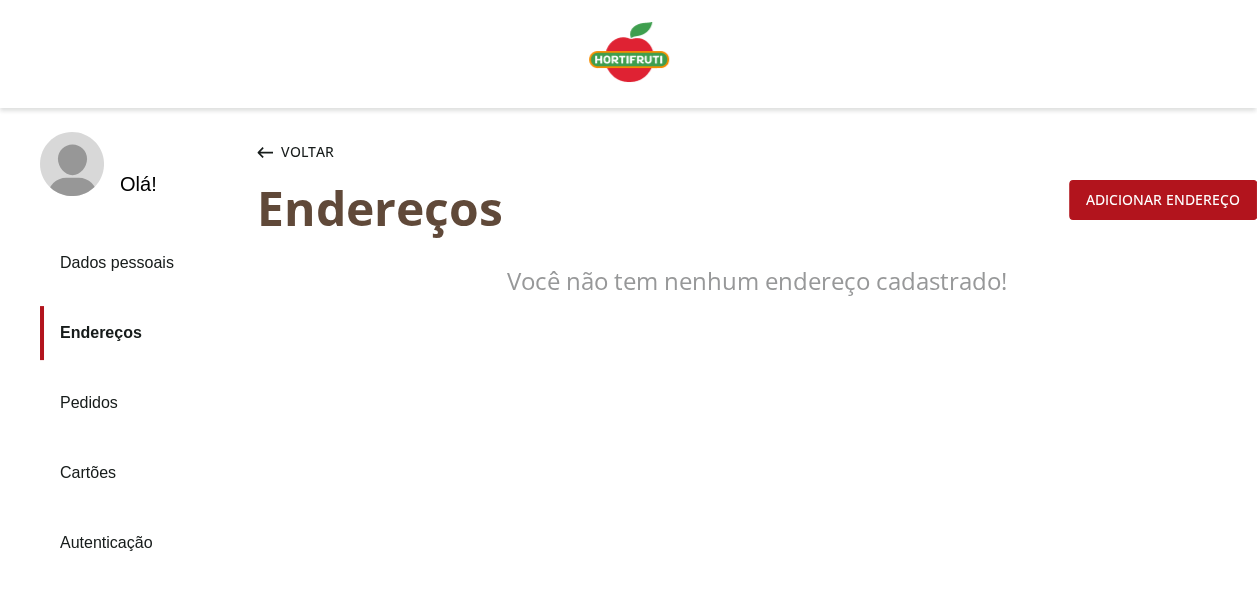 click on "Dados pessoais" at bounding box center (140, 263) 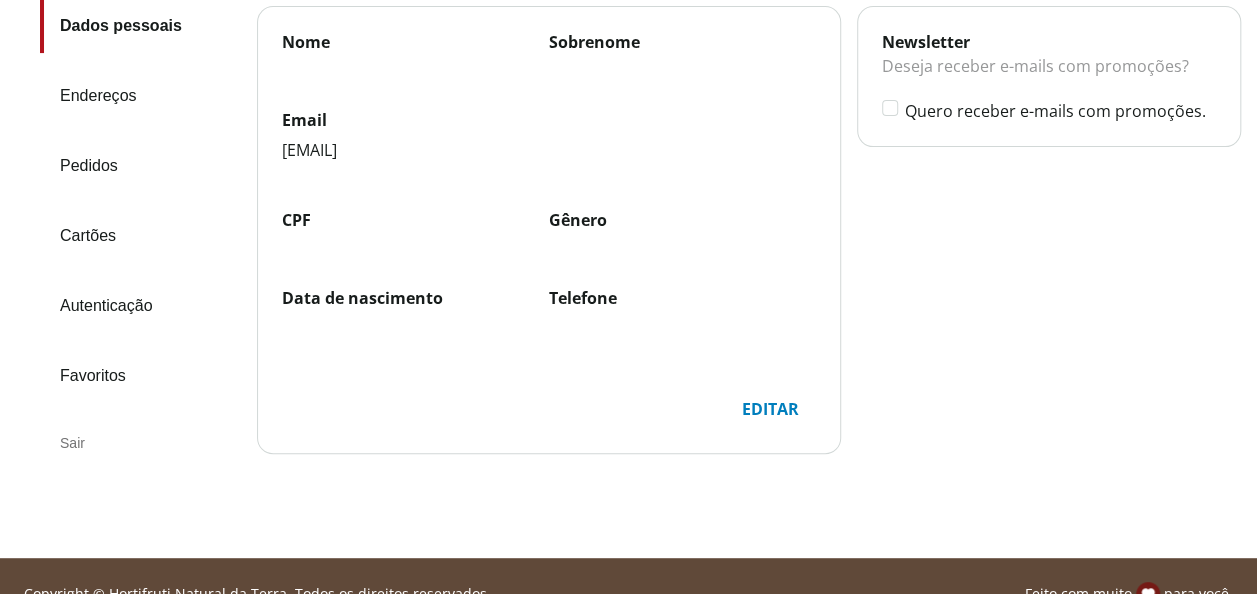 scroll, scrollTop: 272, scrollLeft: 0, axis: vertical 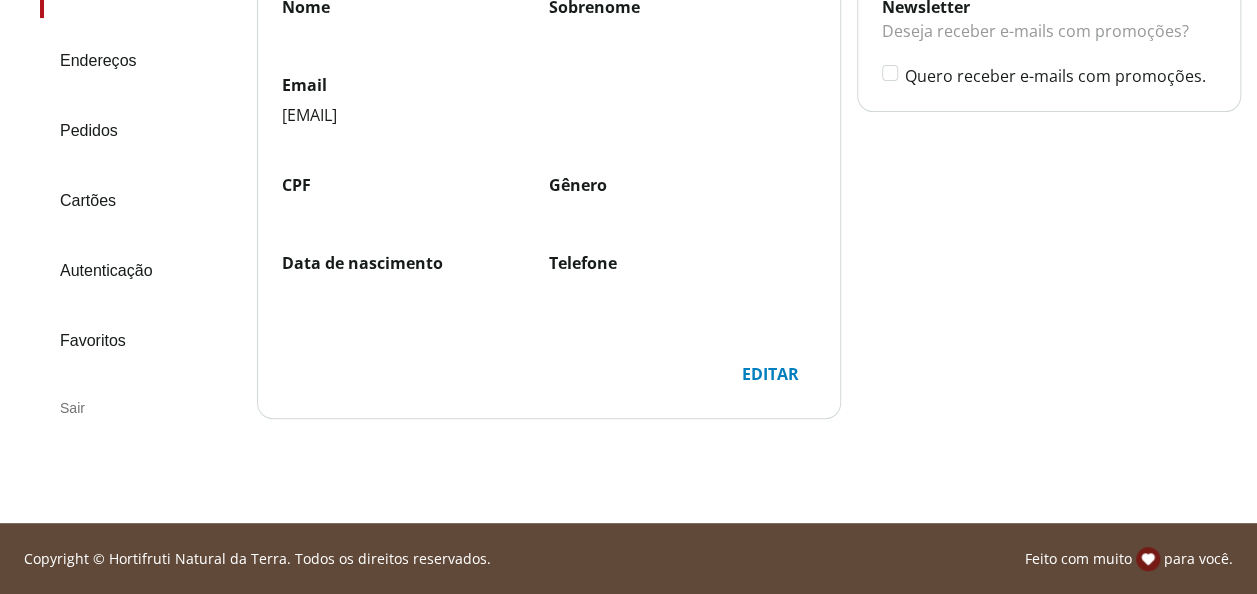 click on "Editar" at bounding box center [770, 374] 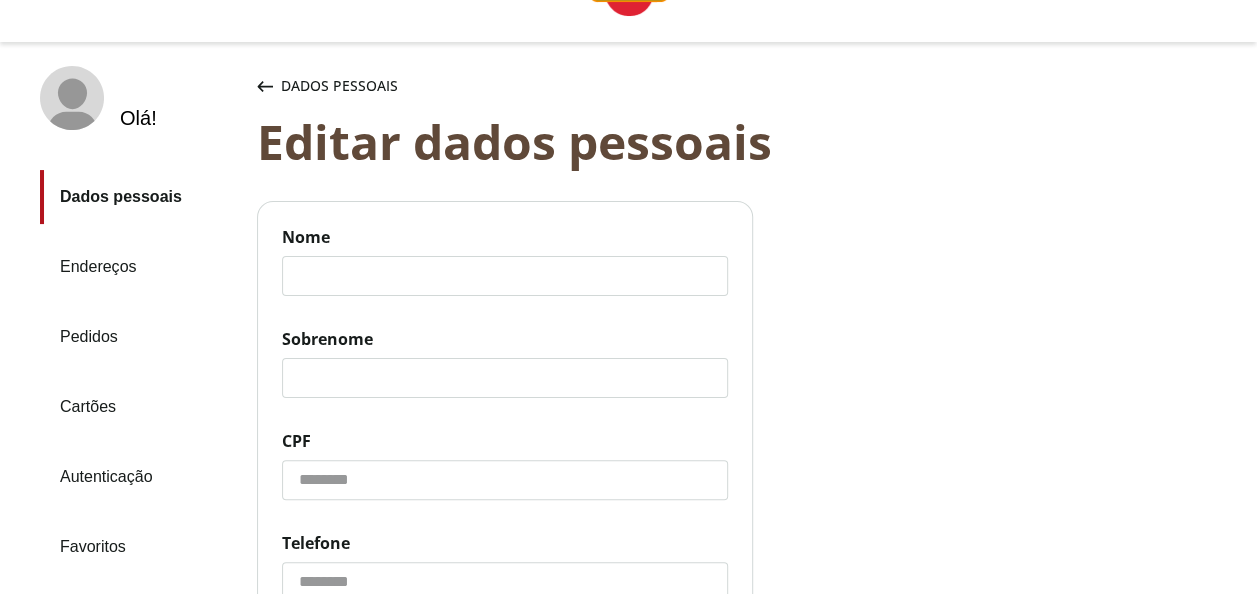 scroll, scrollTop: 0, scrollLeft: 0, axis: both 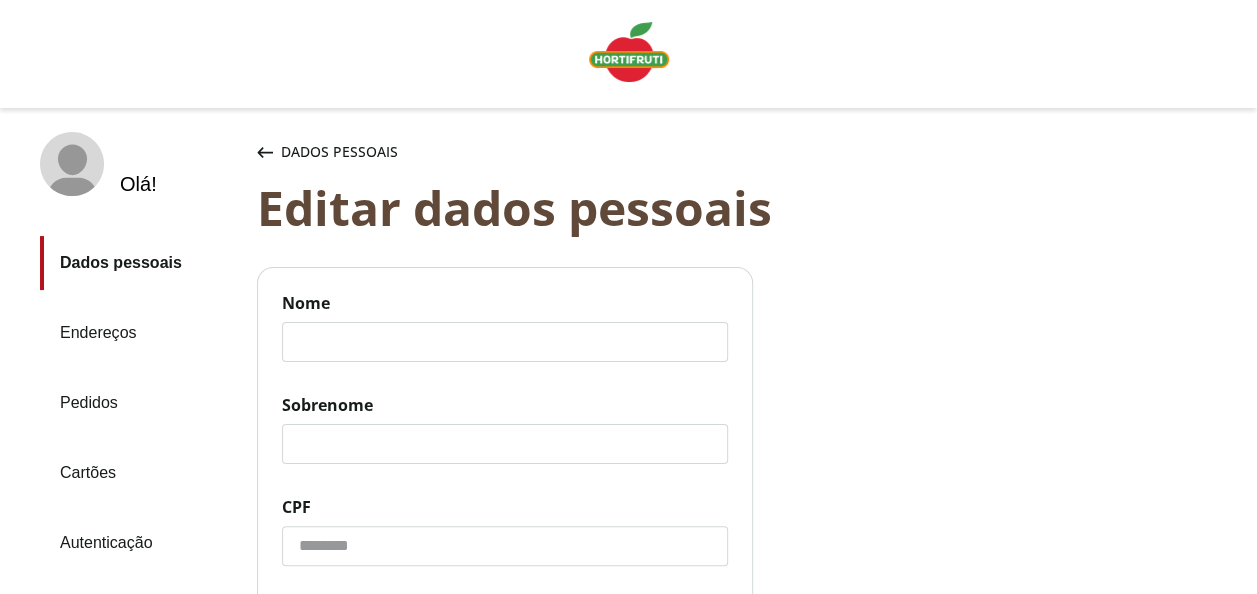 click on "Nome" 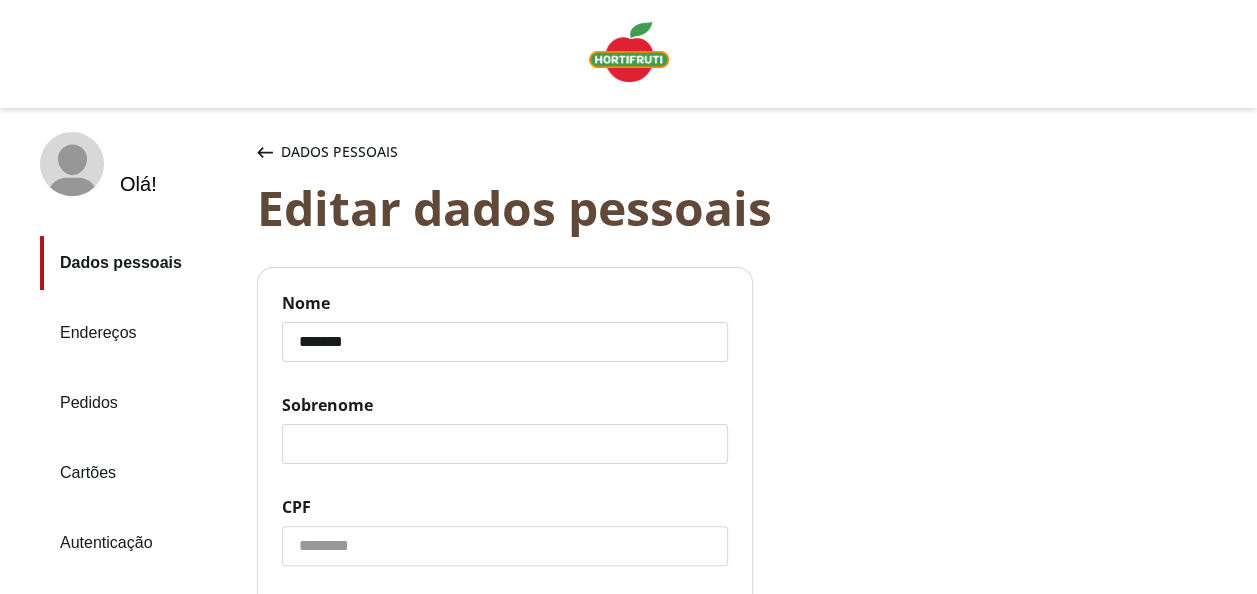 type on "*******" 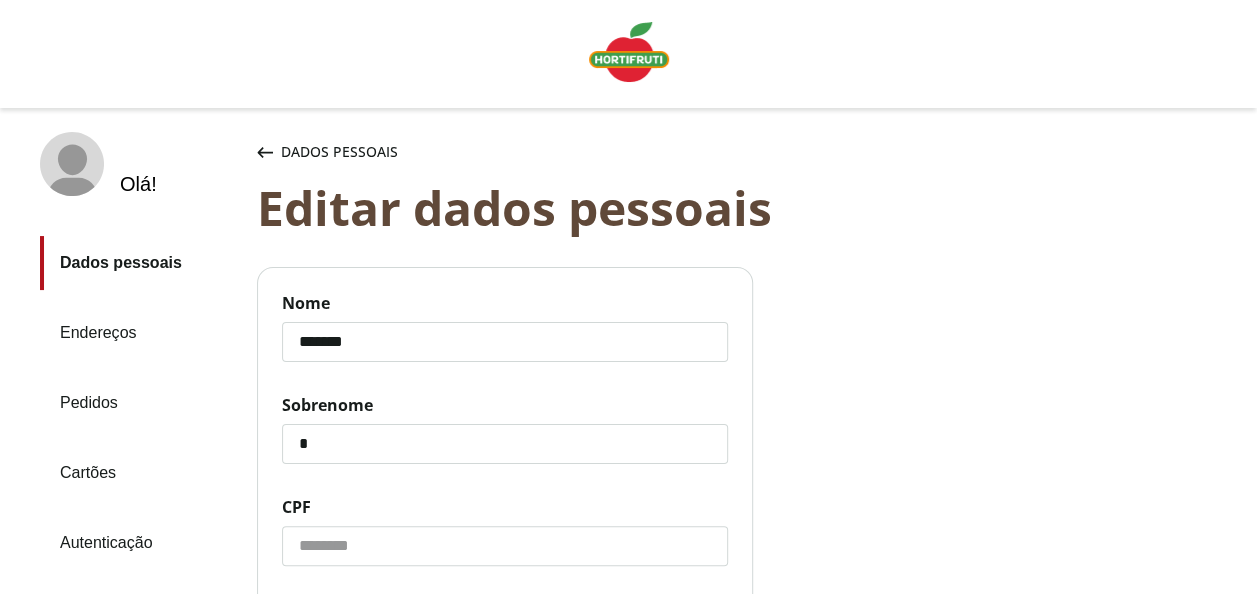 click on "Salvar alterações" at bounding box center [505, 990] 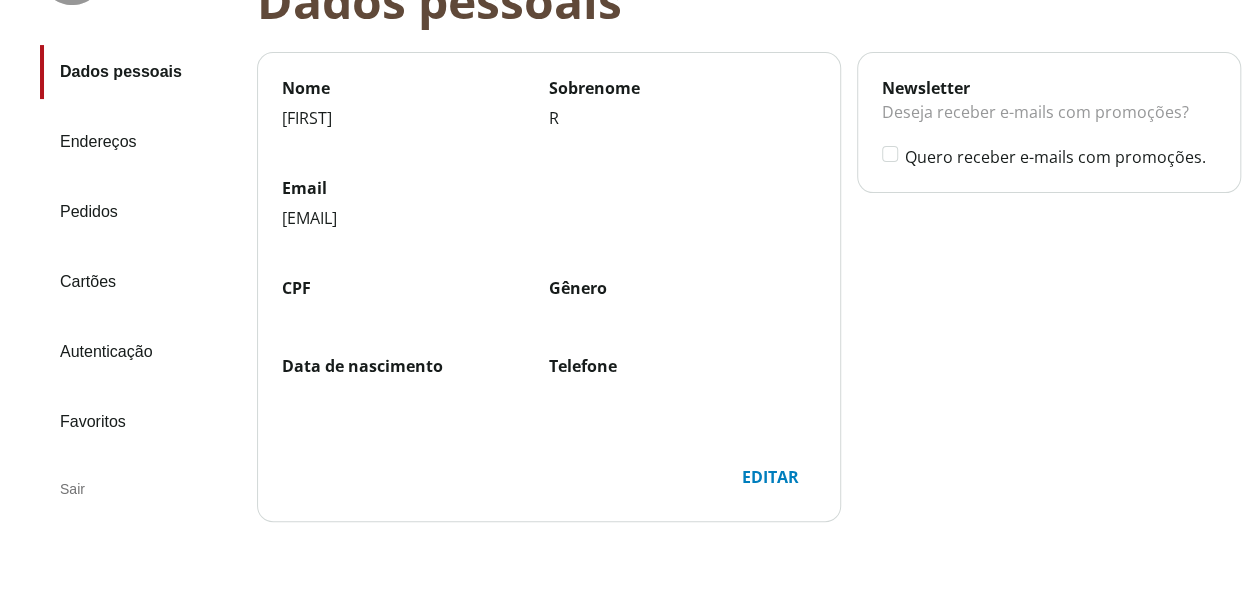 scroll, scrollTop: 200, scrollLeft: 0, axis: vertical 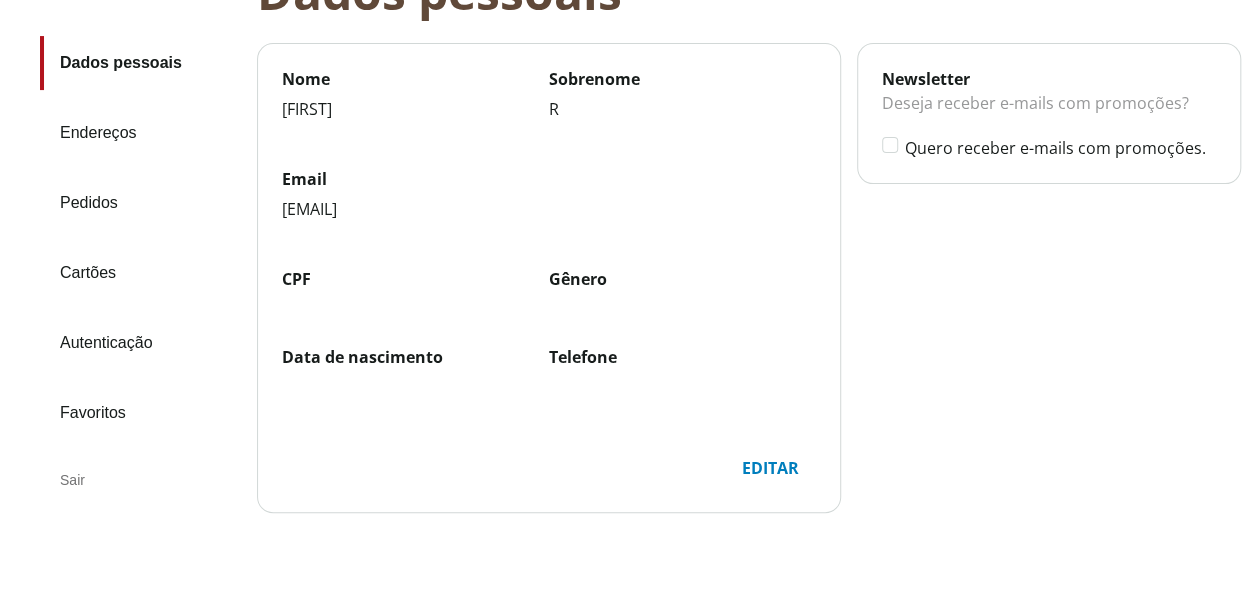 click on "Editar" at bounding box center [770, 468] 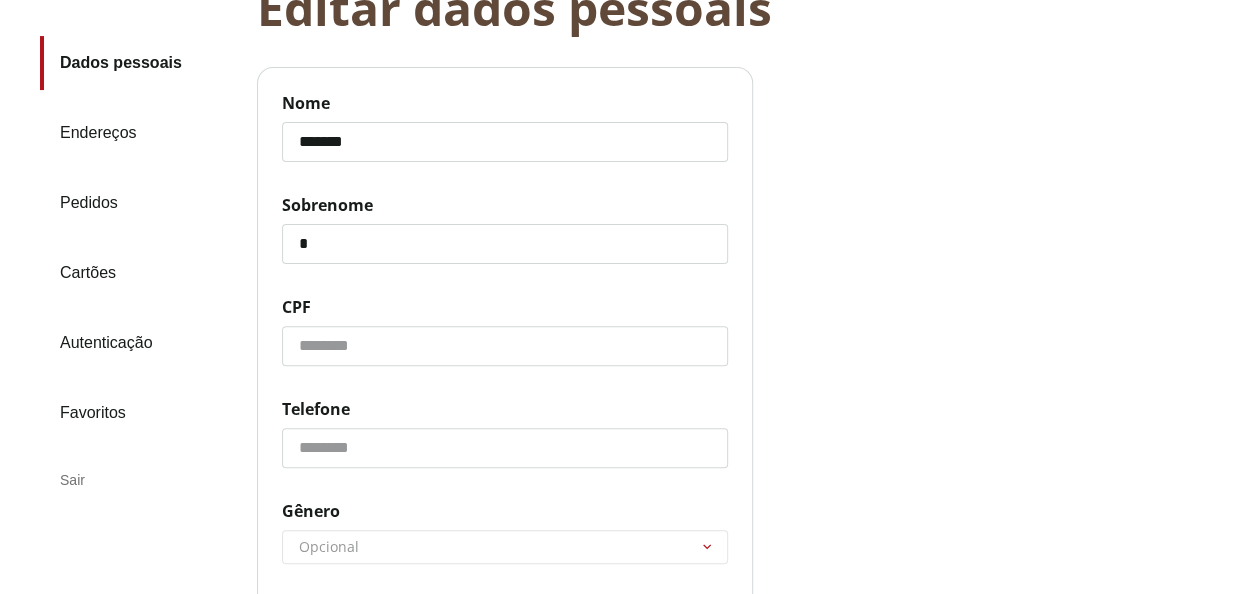 click on "*" 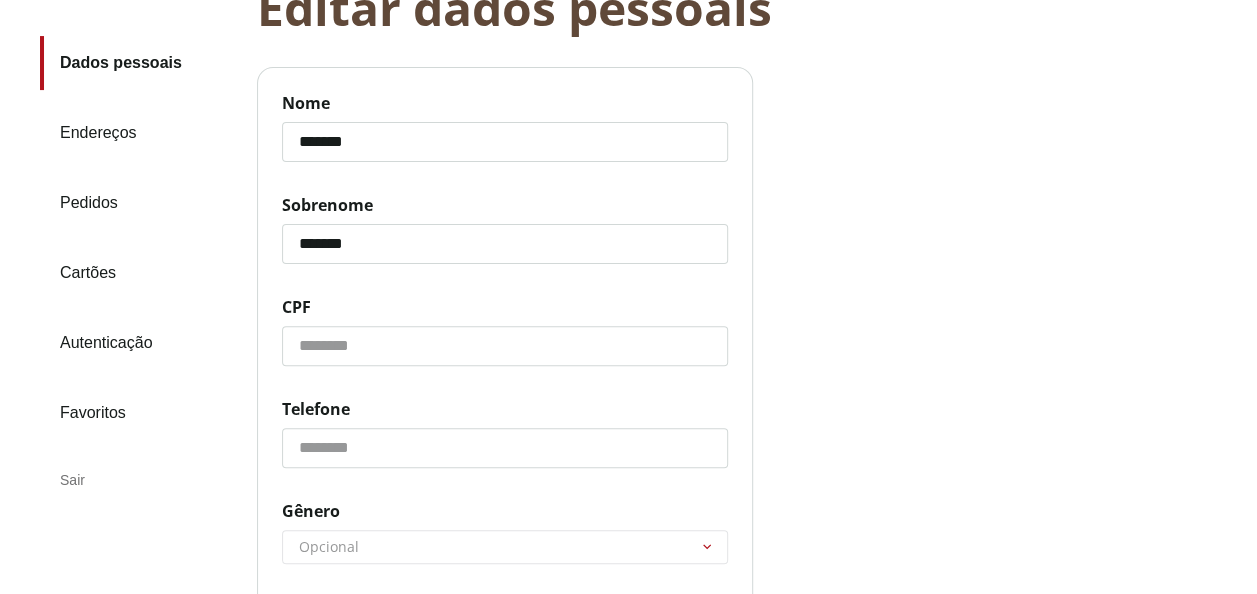 type on "*******" 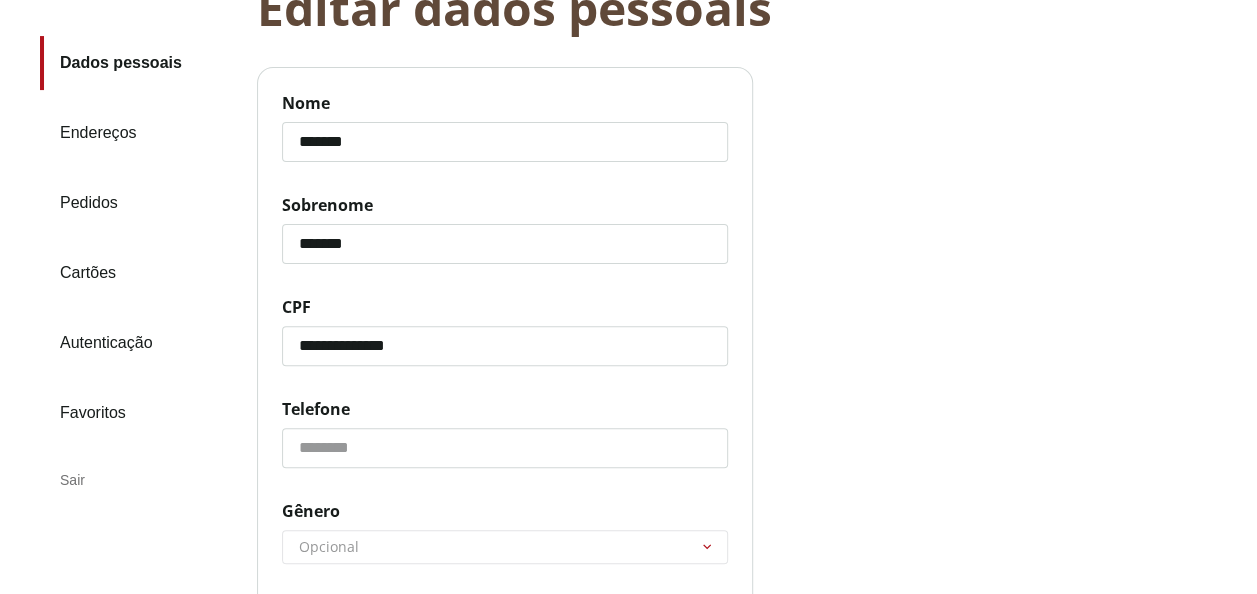 type on "**********" 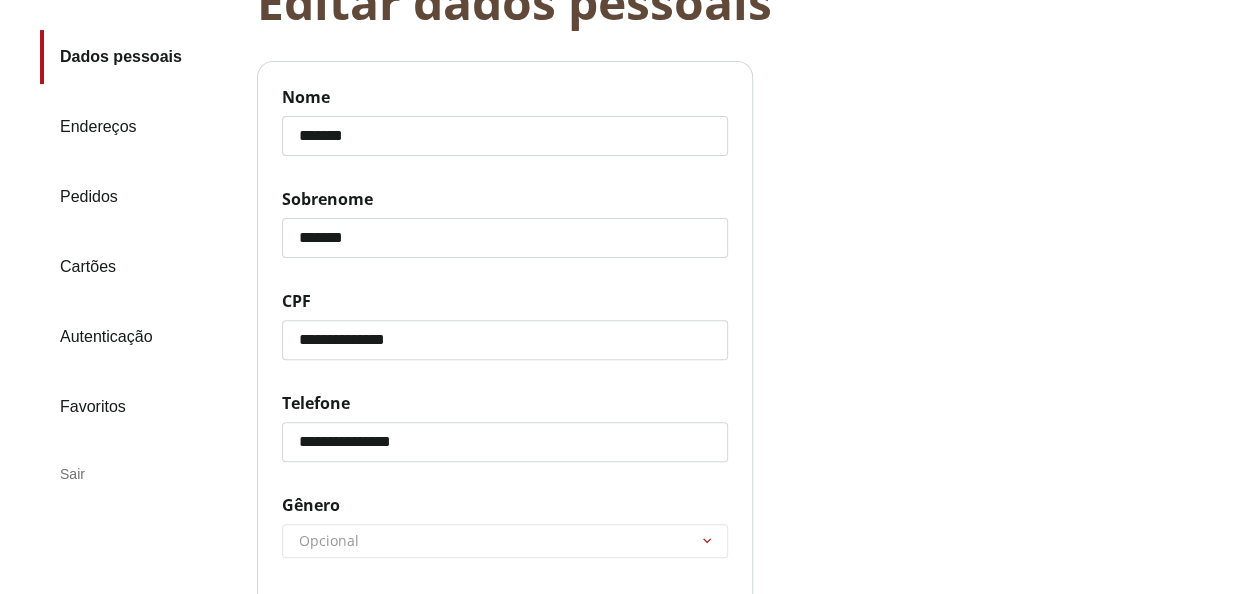 scroll, scrollTop: 300, scrollLeft: 0, axis: vertical 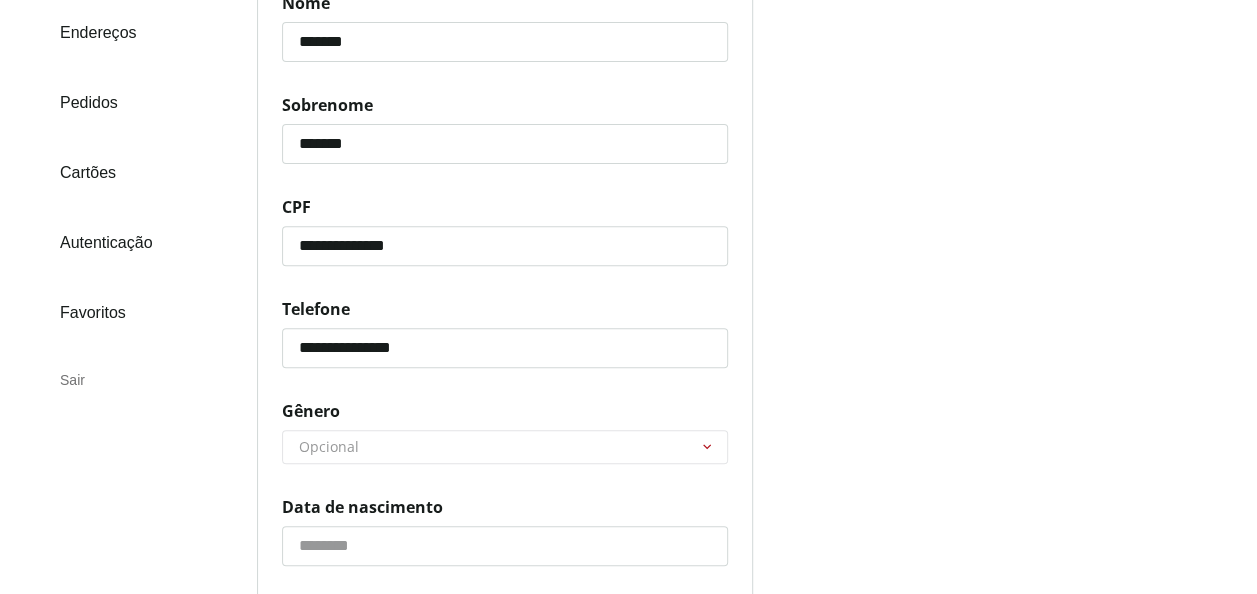 click on "******** ********* ********" at bounding box center (505, 447) 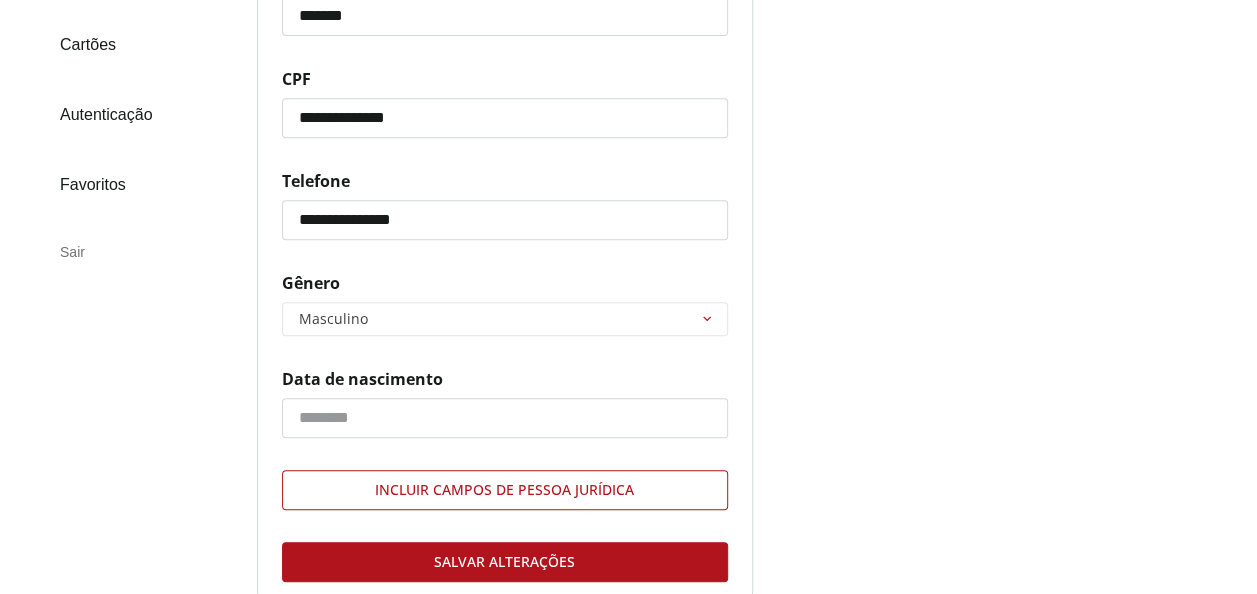 scroll, scrollTop: 500, scrollLeft: 0, axis: vertical 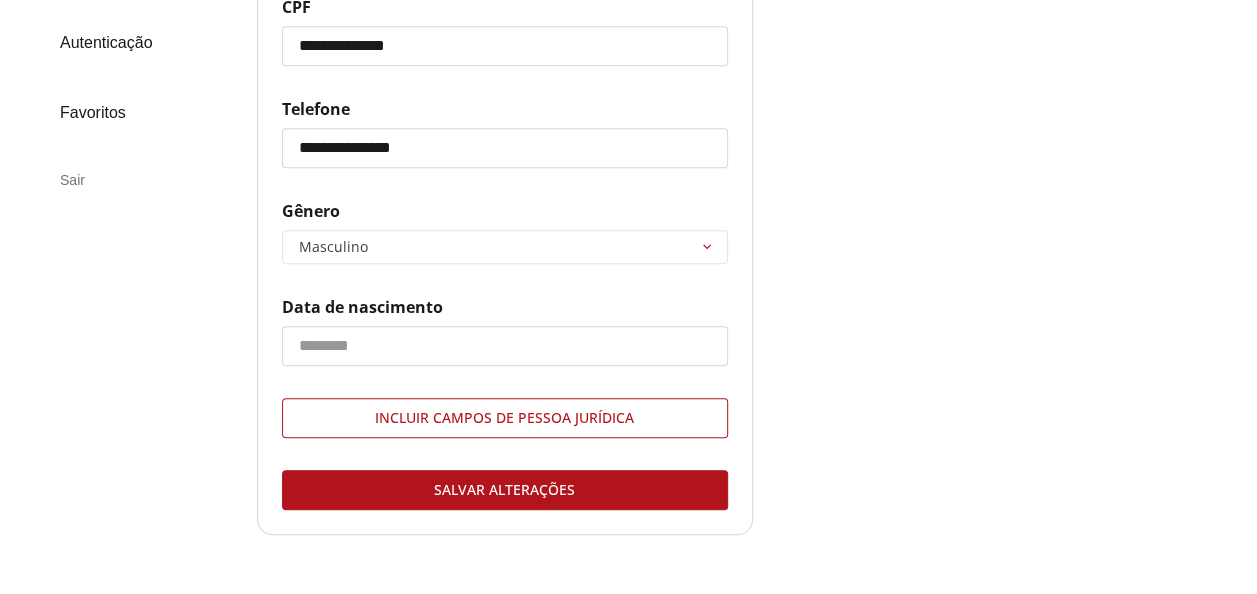 click on "Data de nascimento" 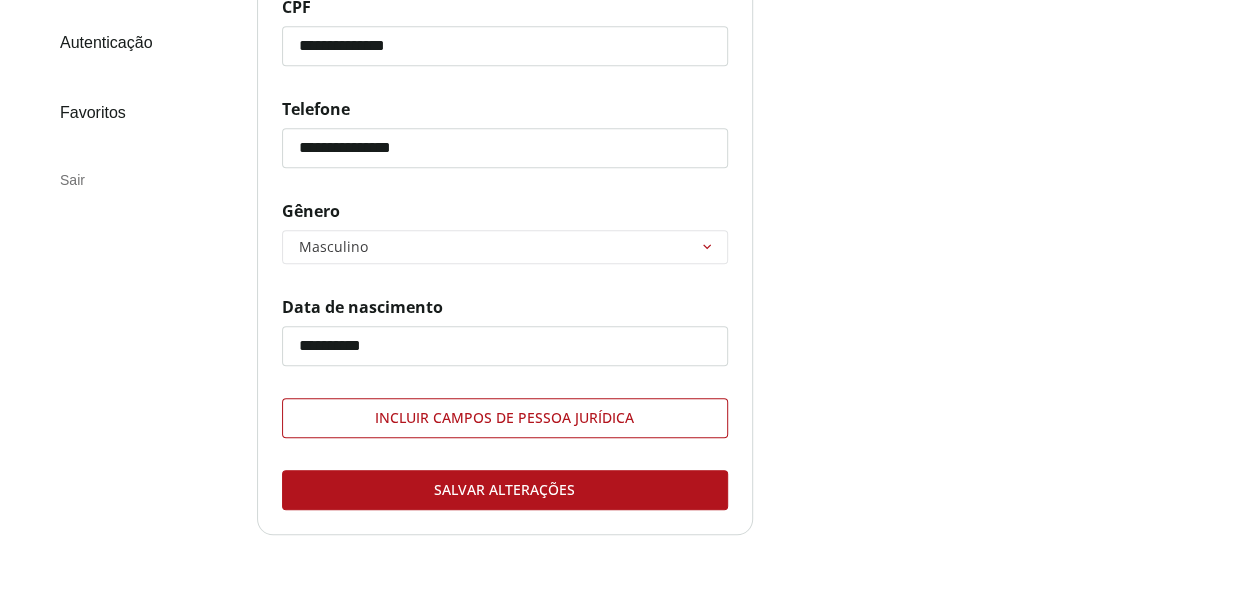 type on "**********" 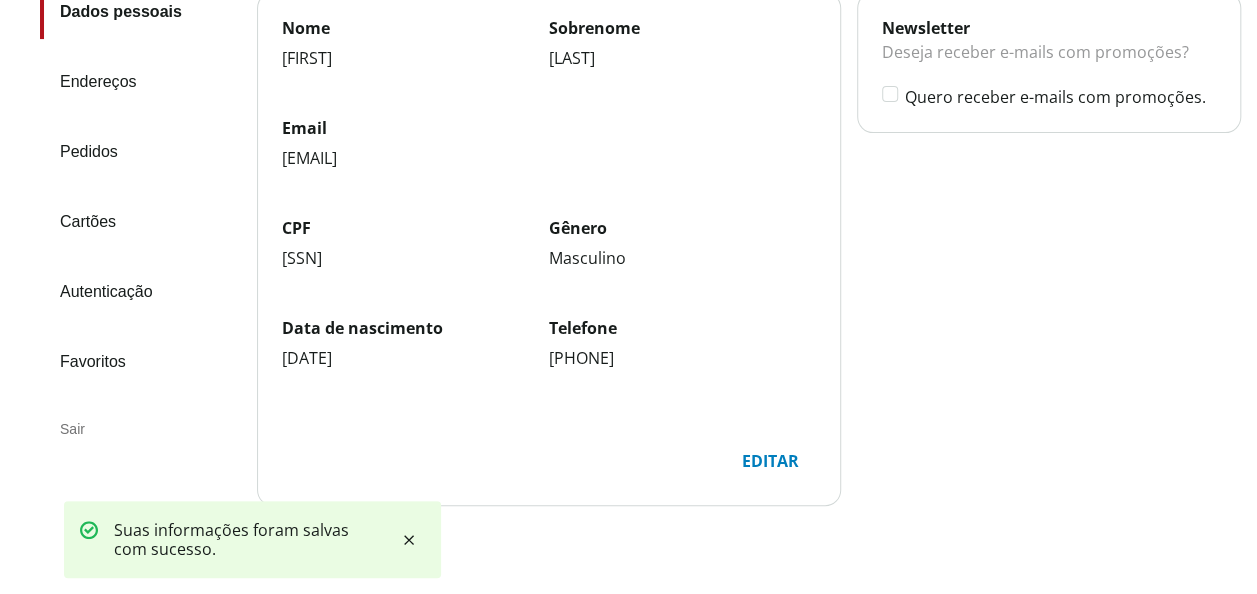 scroll, scrollTop: 38, scrollLeft: 0, axis: vertical 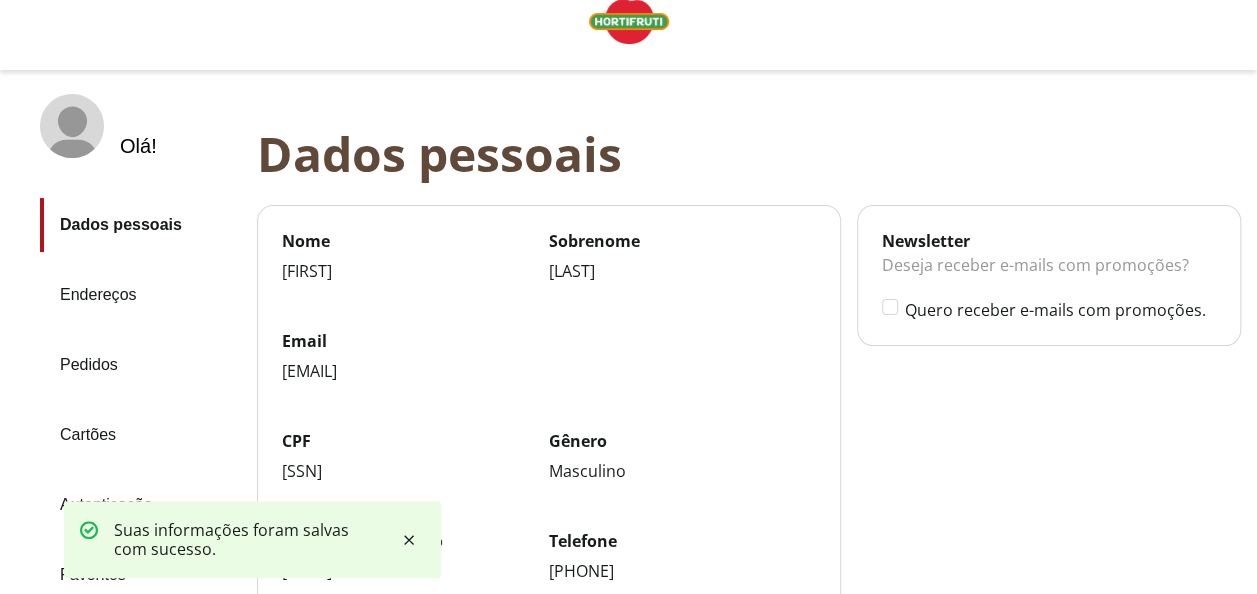 click on "Endereços" at bounding box center [140, 295] 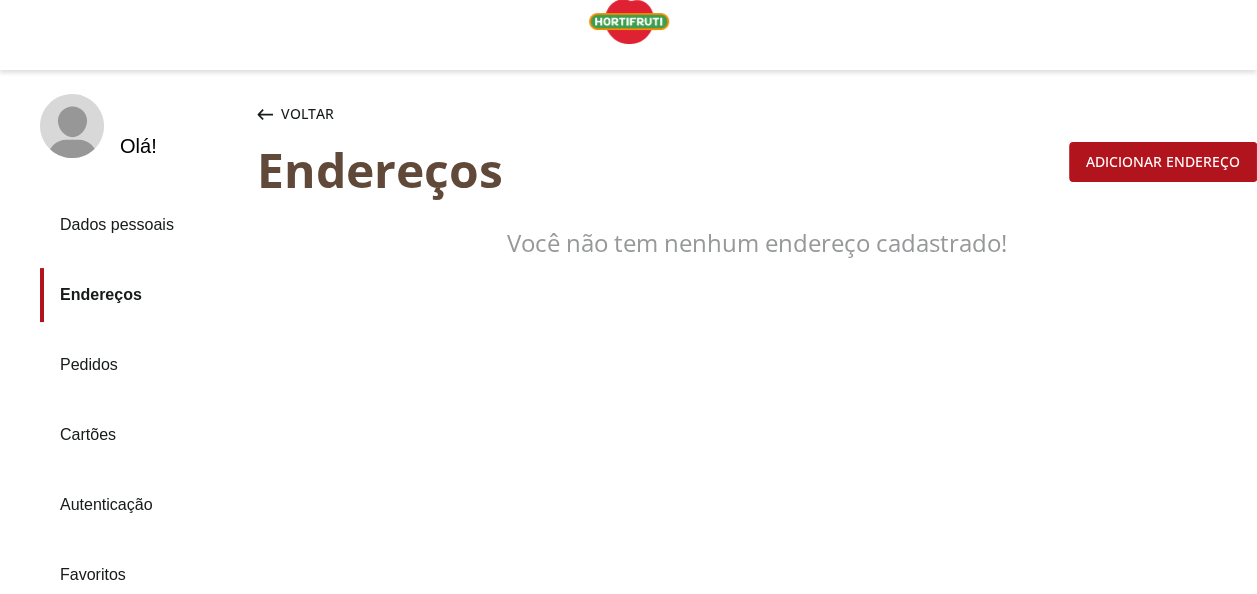 click on "Adicionar endereço" at bounding box center (1163, 162) 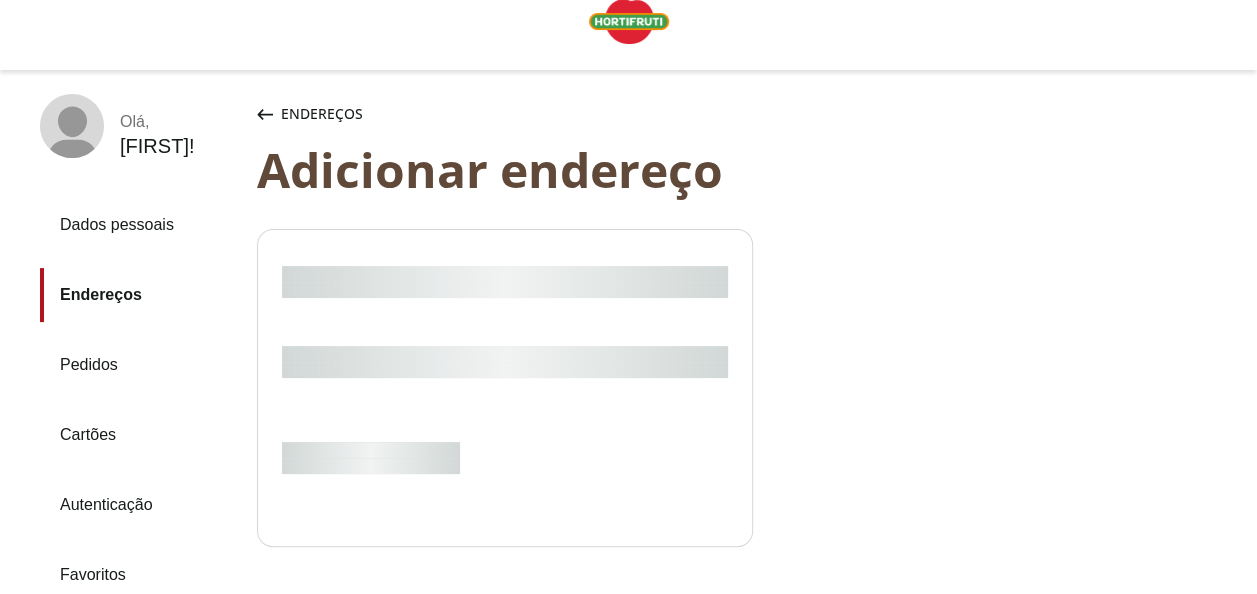 select on "***" 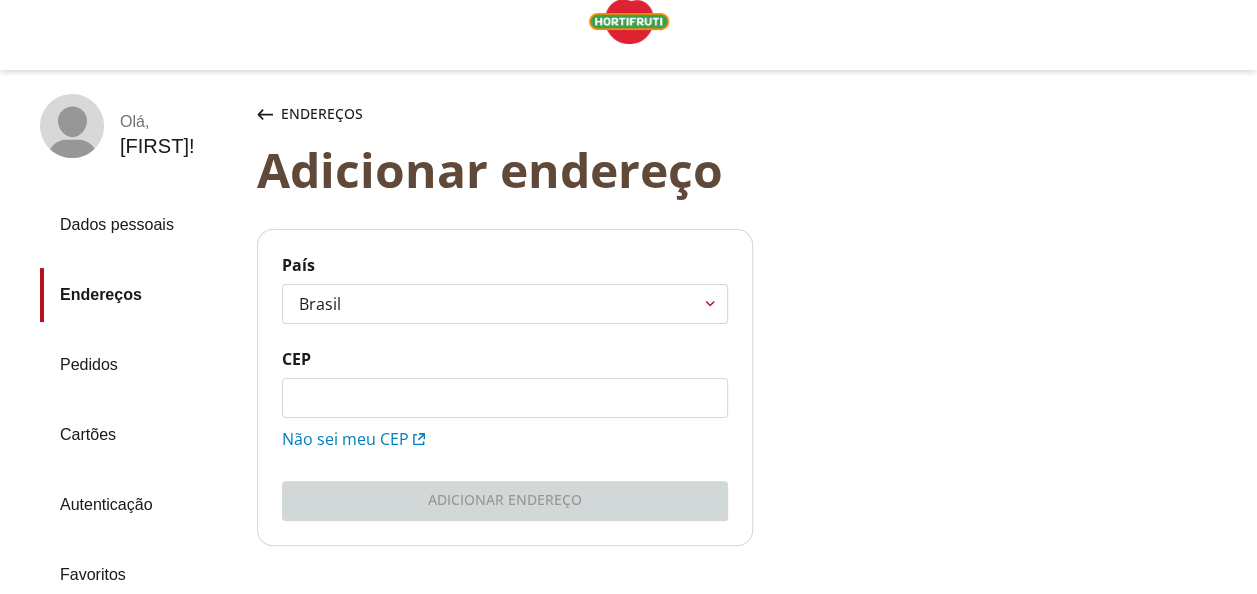 click on "CEP" 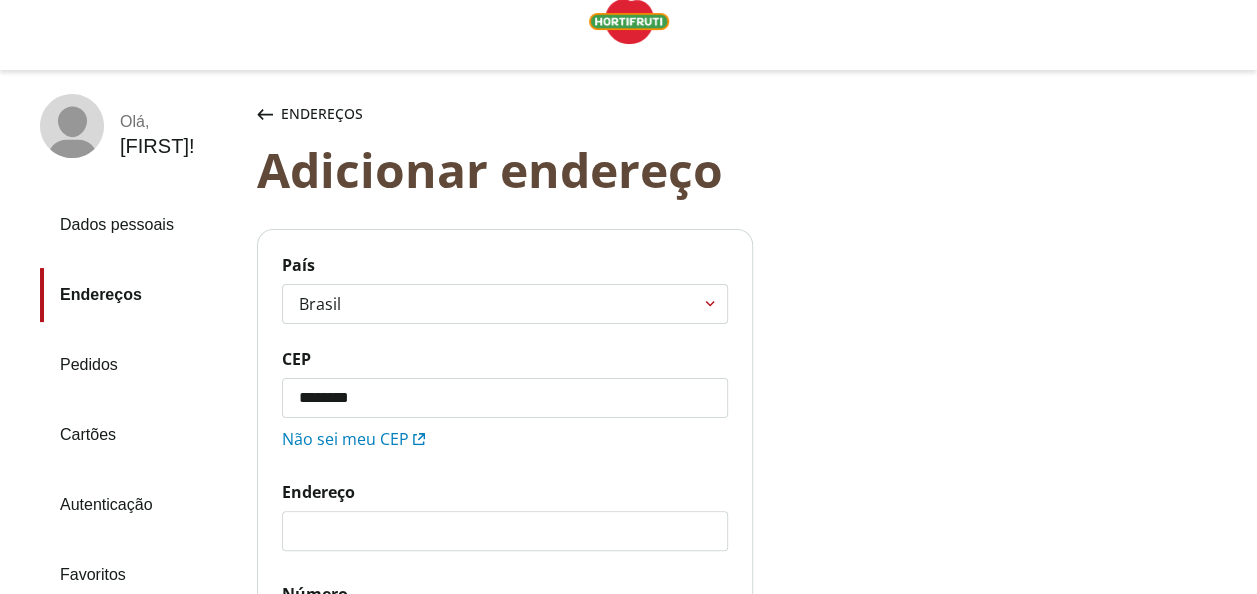 type on "*********" 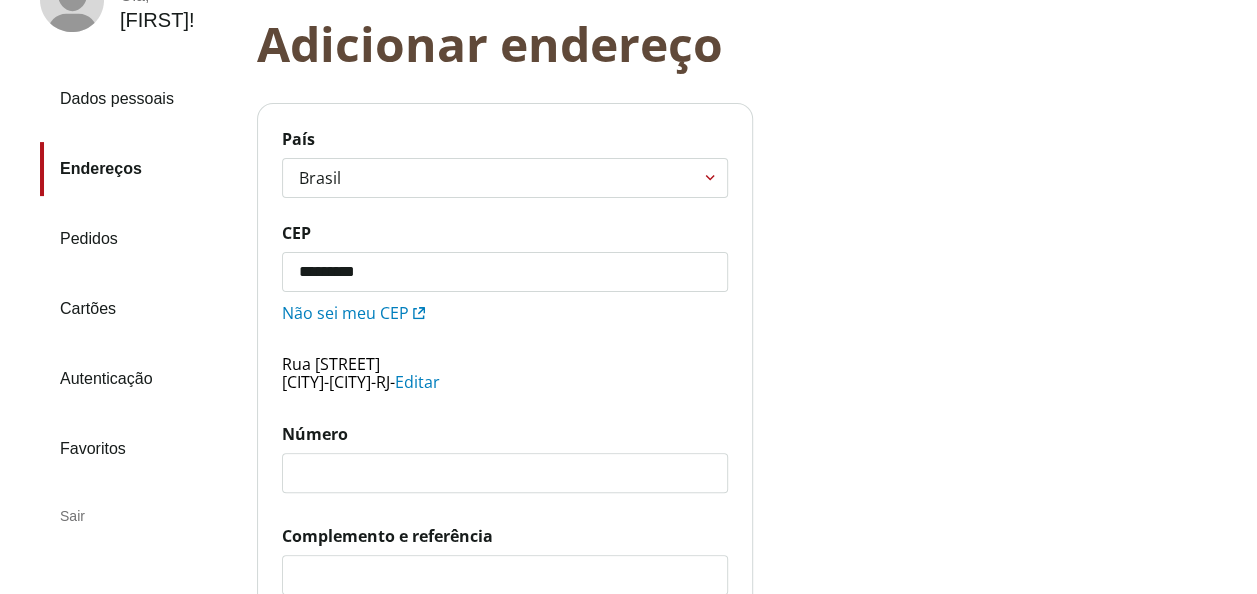 scroll, scrollTop: 262, scrollLeft: 0, axis: vertical 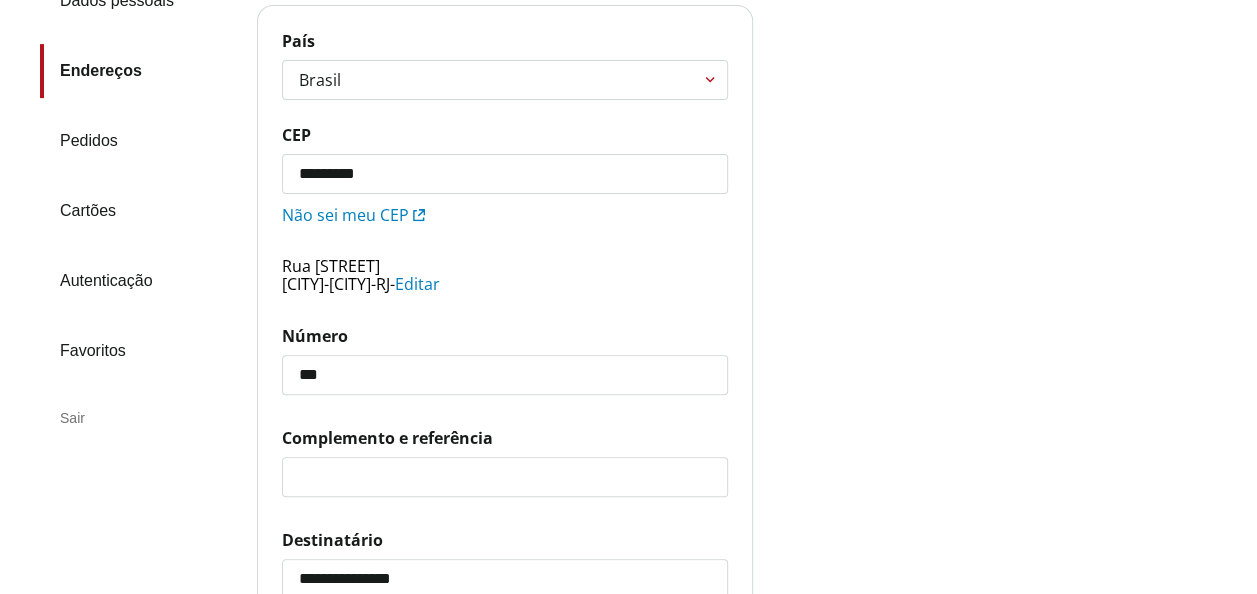 type on "***" 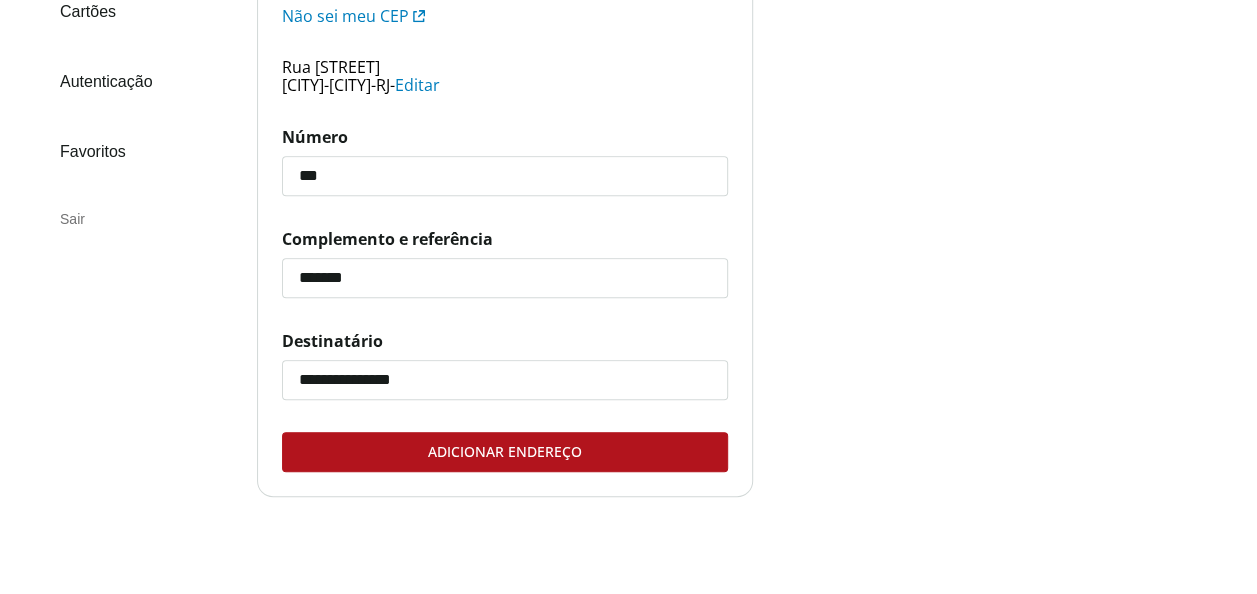 scroll, scrollTop: 462, scrollLeft: 0, axis: vertical 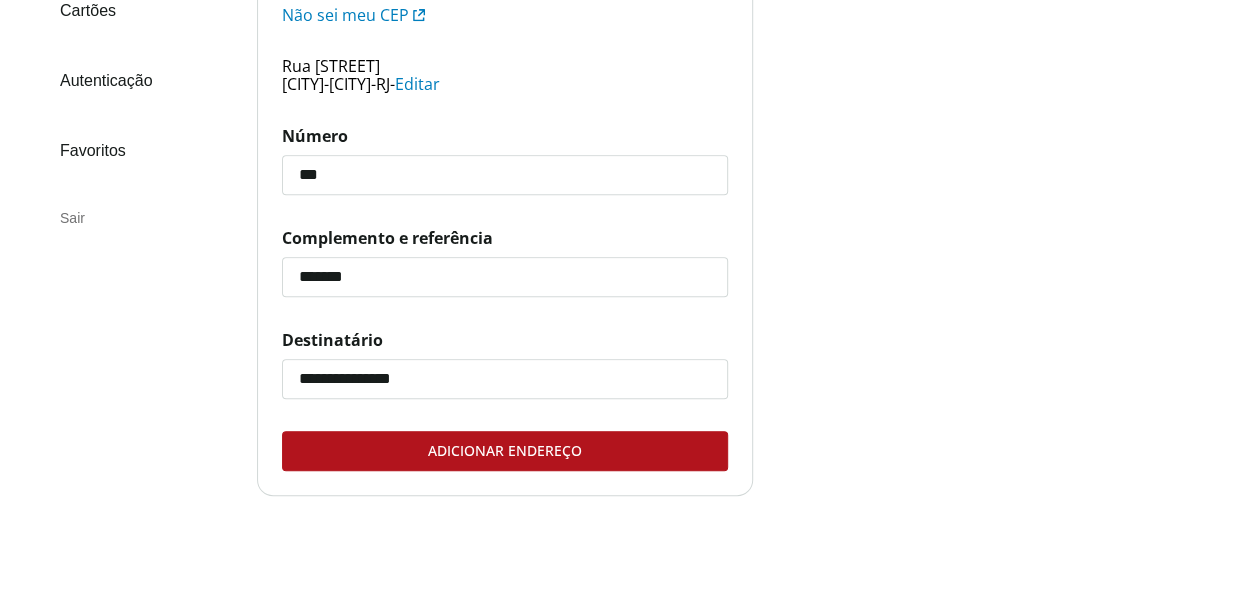 click on "Adicionar endereço" at bounding box center (505, 451) 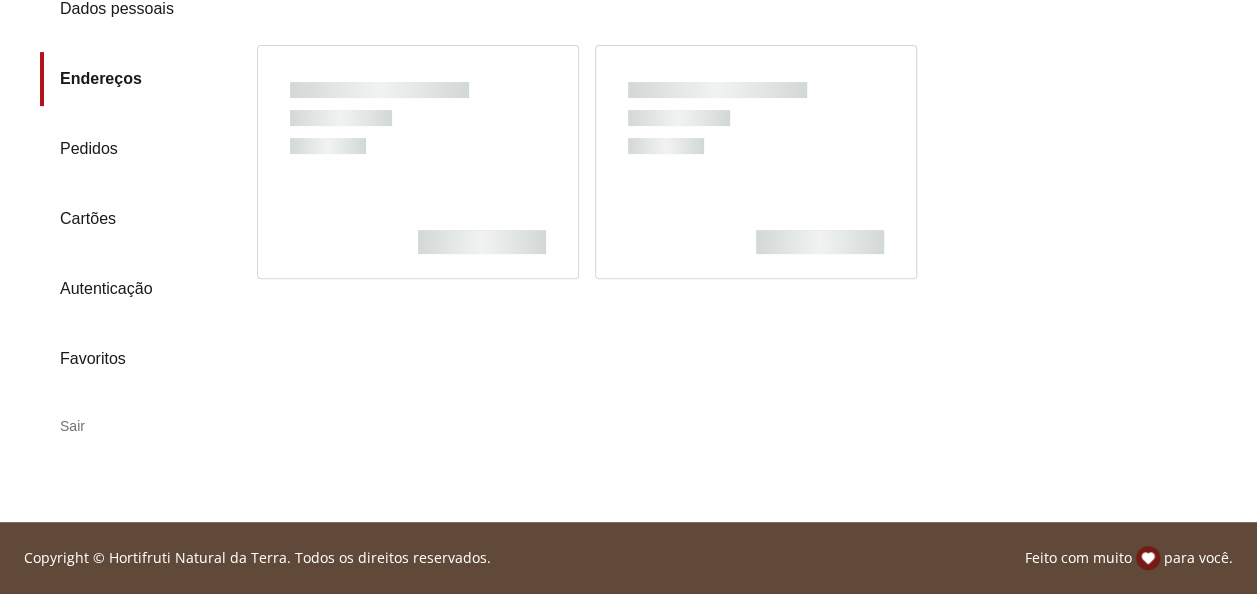 scroll, scrollTop: 38, scrollLeft: 0, axis: vertical 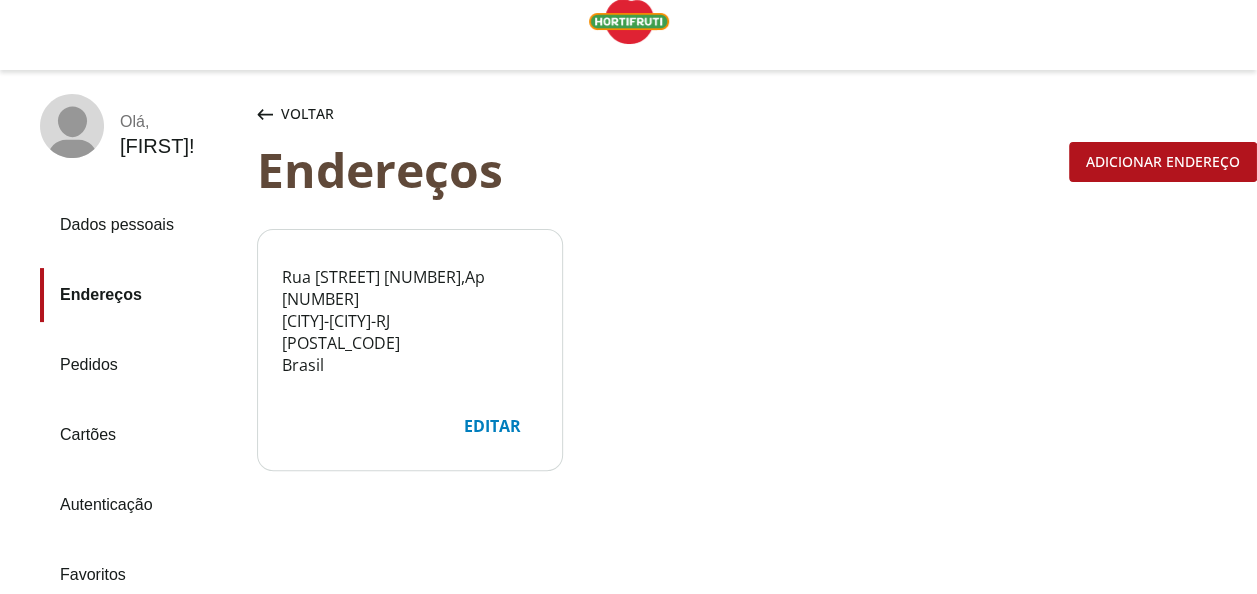 click on "Pedidos" at bounding box center (140, 365) 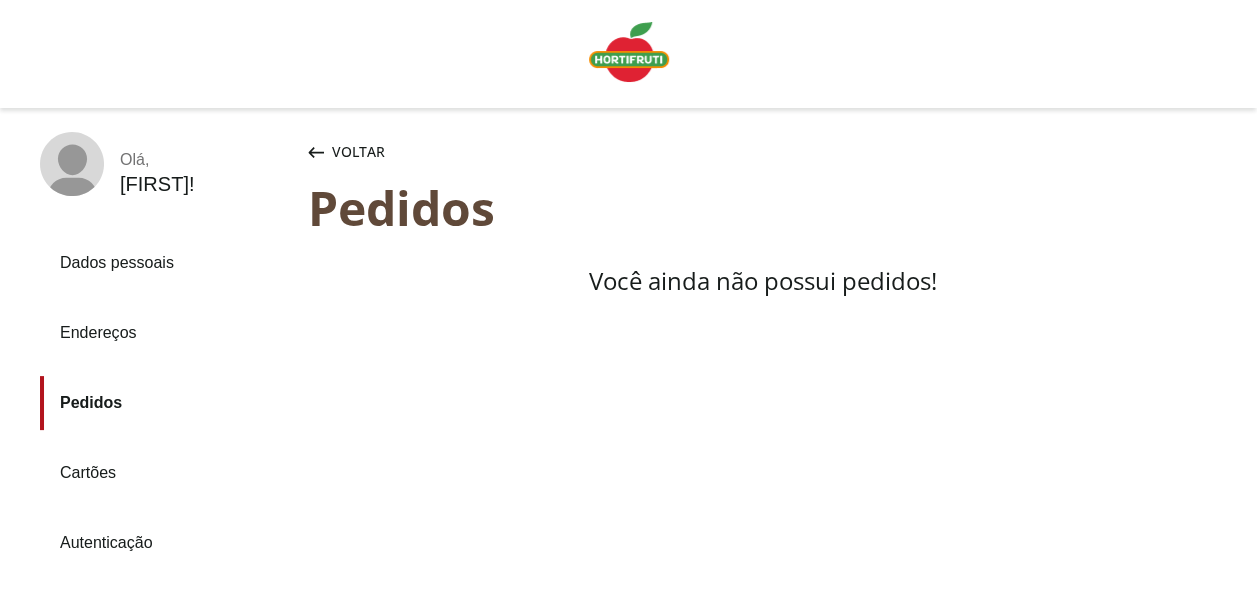 click on "Cartões" at bounding box center (166, 473) 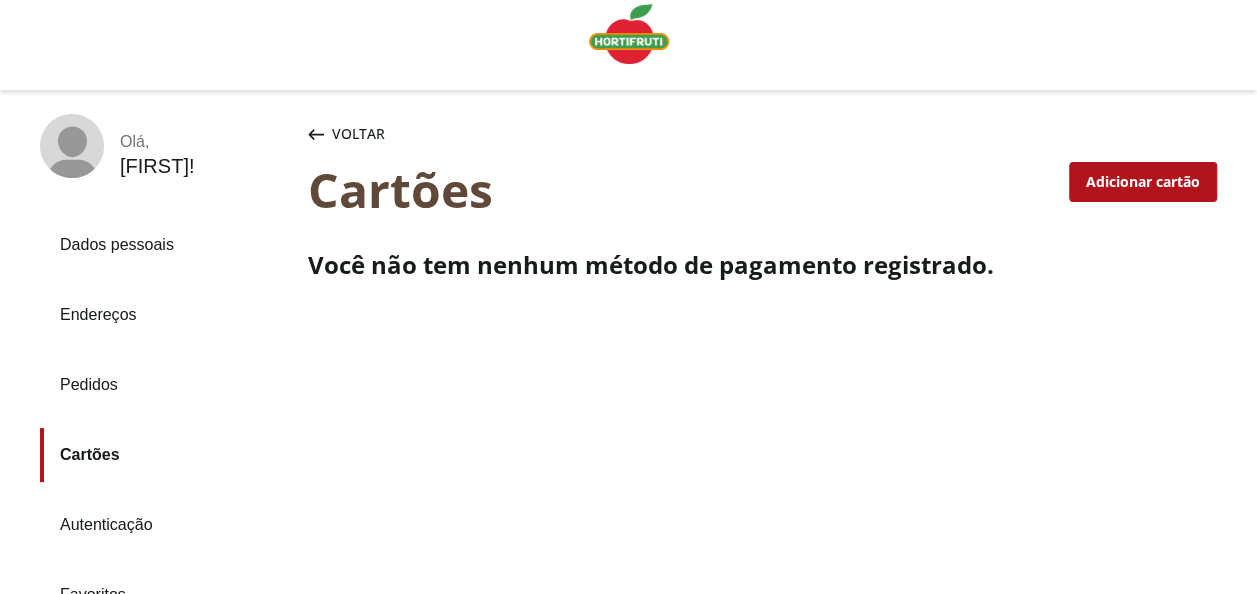 scroll, scrollTop: 0, scrollLeft: 0, axis: both 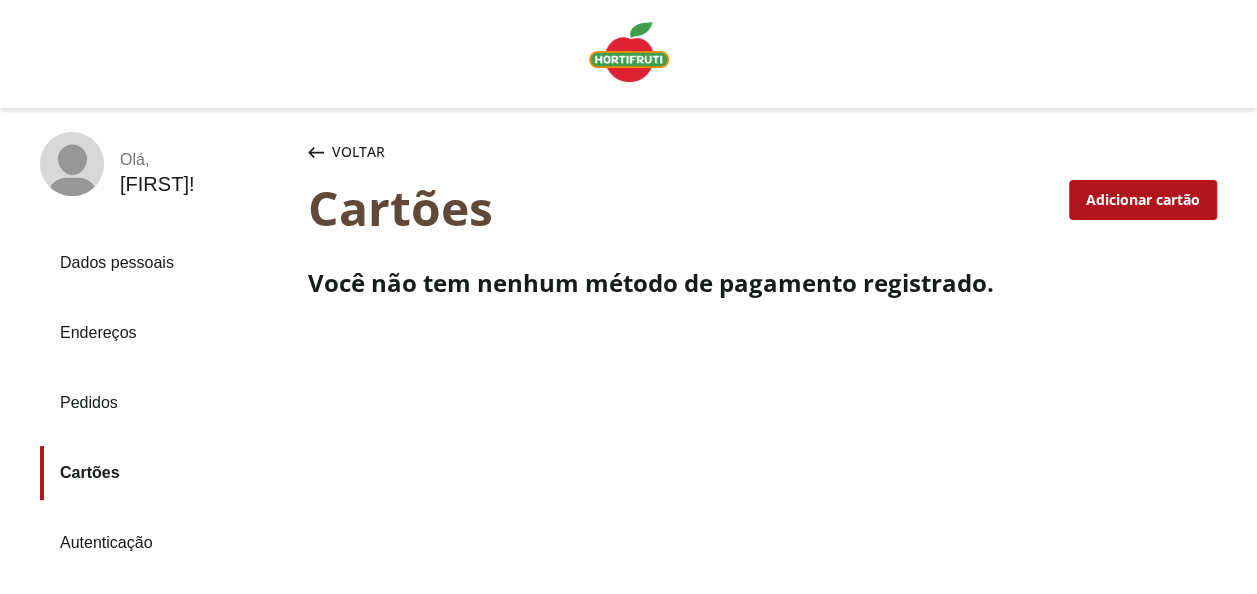 click at bounding box center [629, 52] 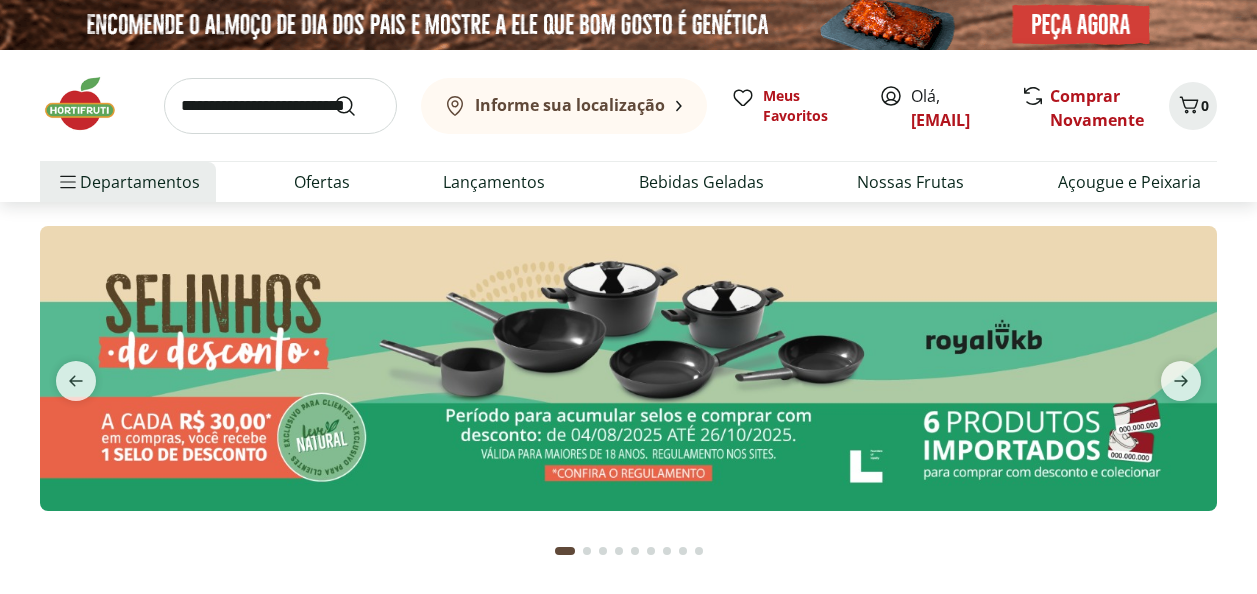 scroll, scrollTop: 0, scrollLeft: 0, axis: both 